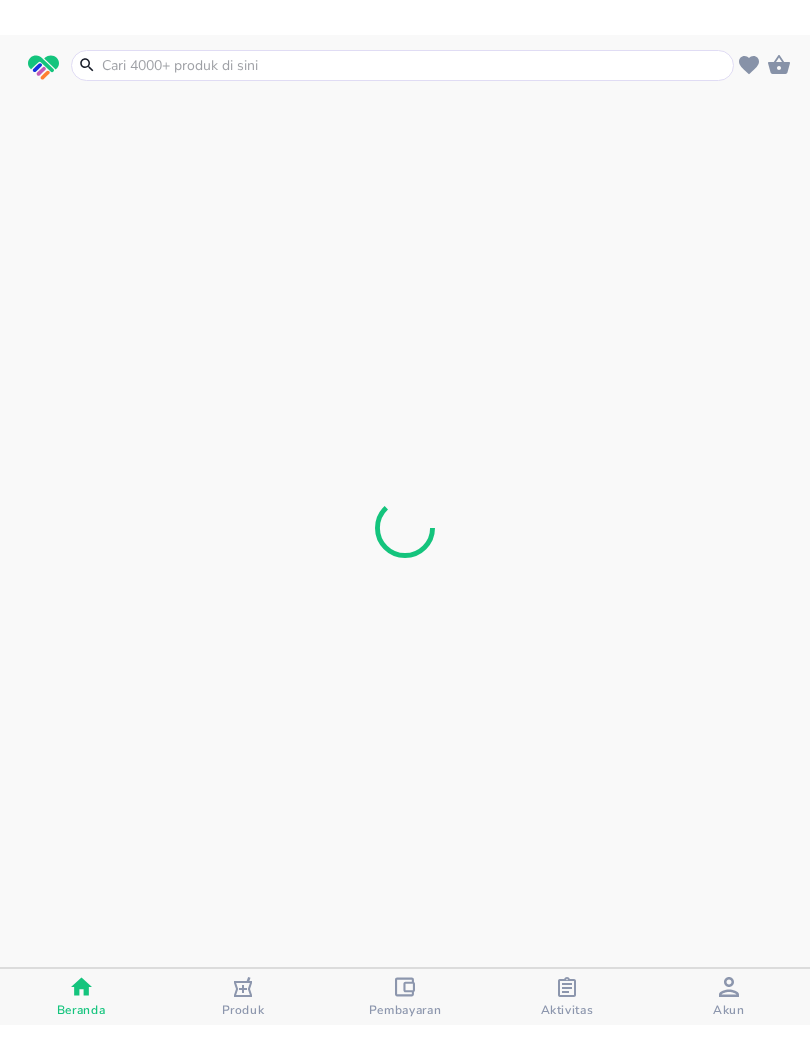 scroll, scrollTop: 0, scrollLeft: 0, axis: both 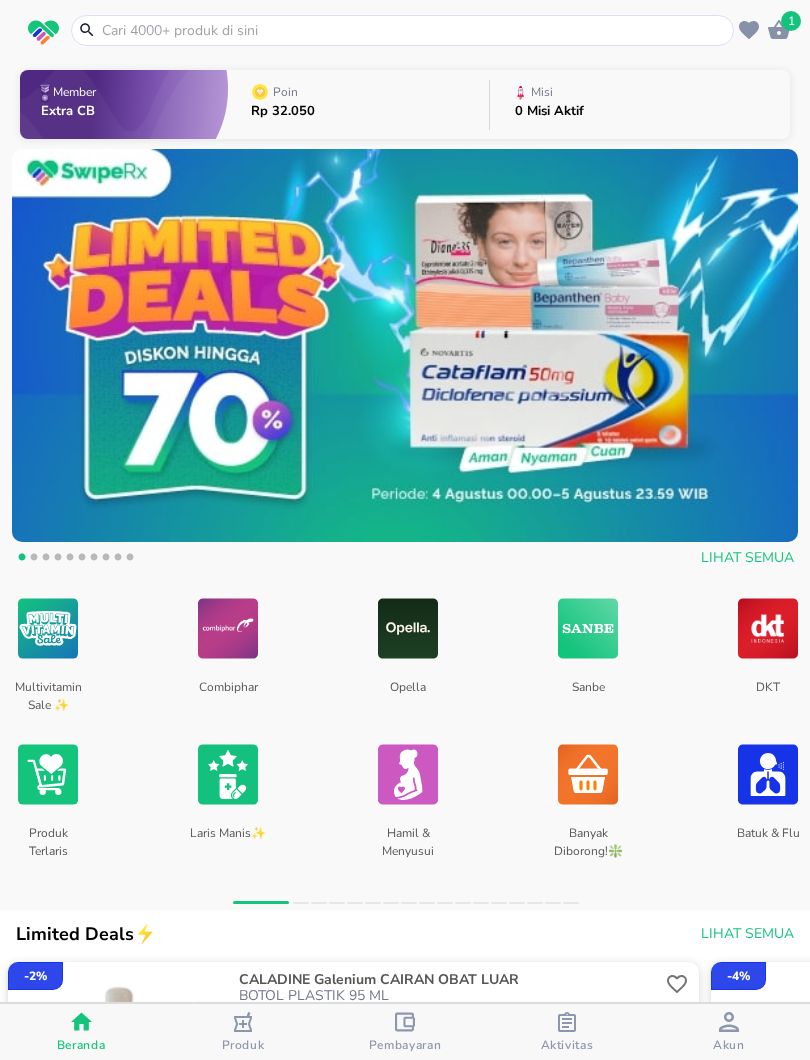 click at bounding box center [414, 30] 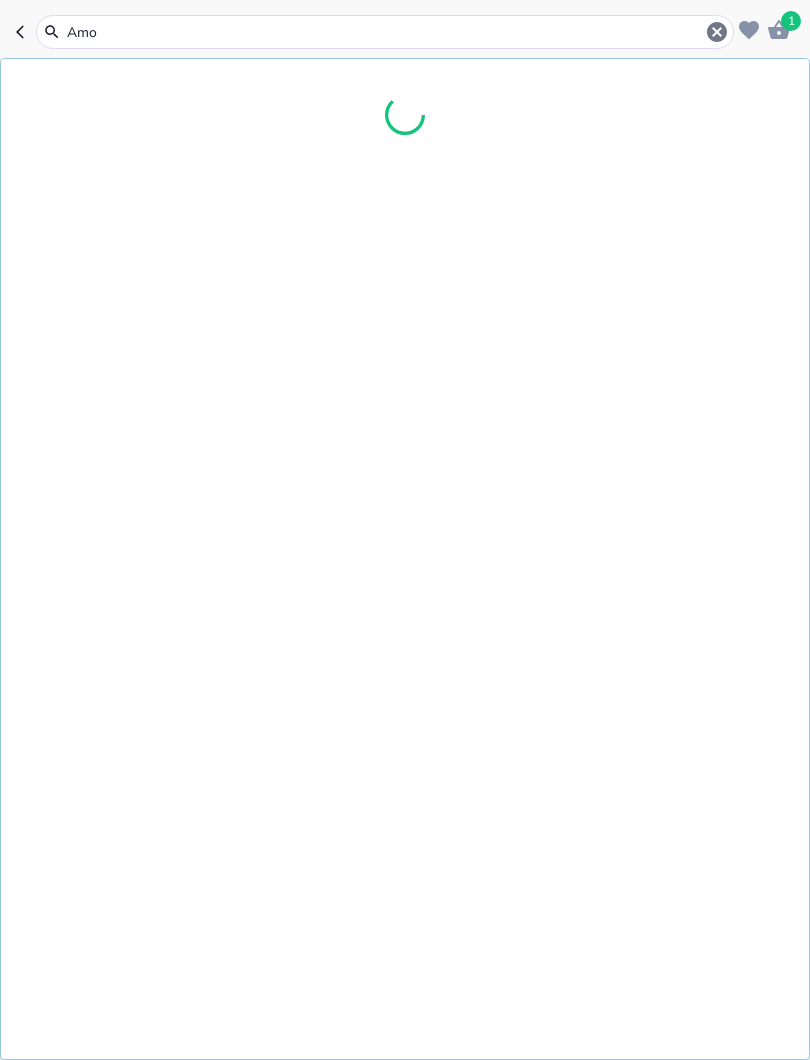 type on "Amok" 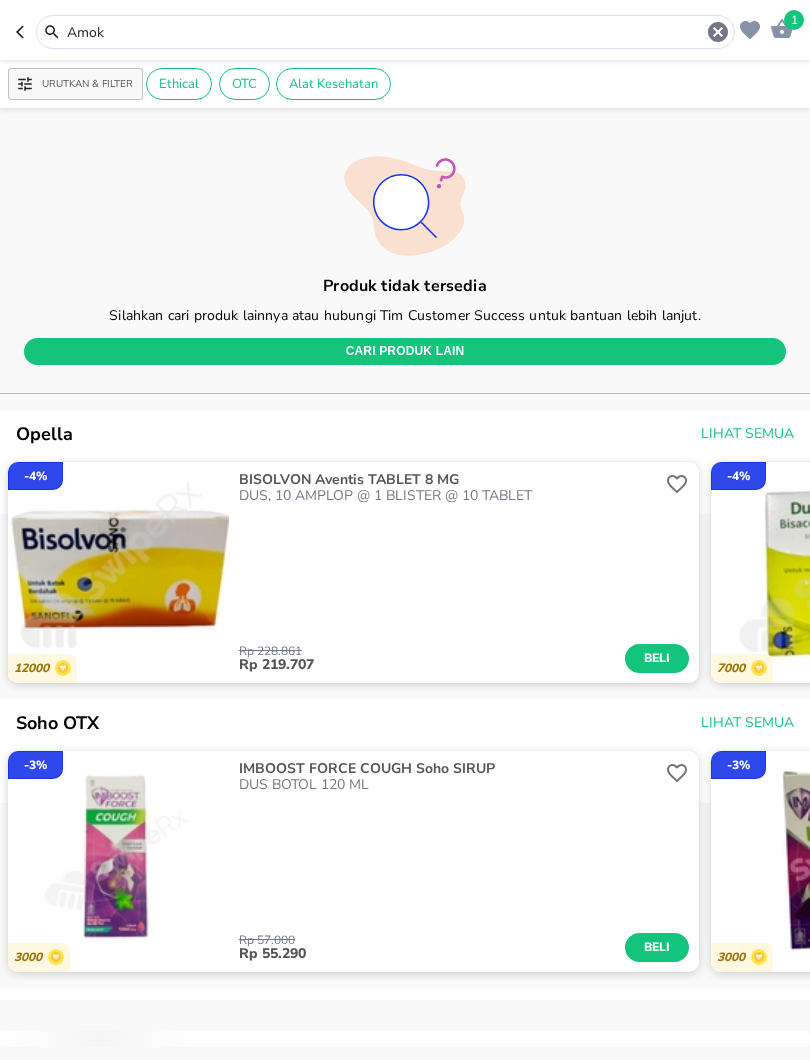 click on "Amok" at bounding box center (385, 32) 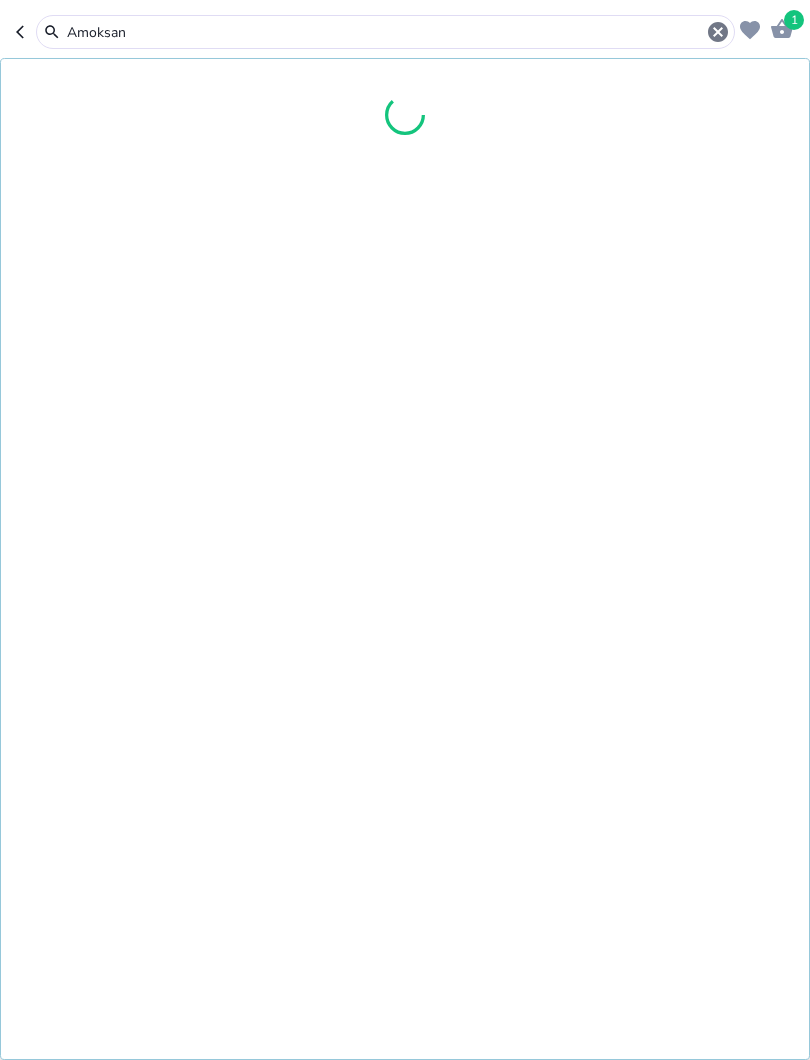 type on "Amoksan" 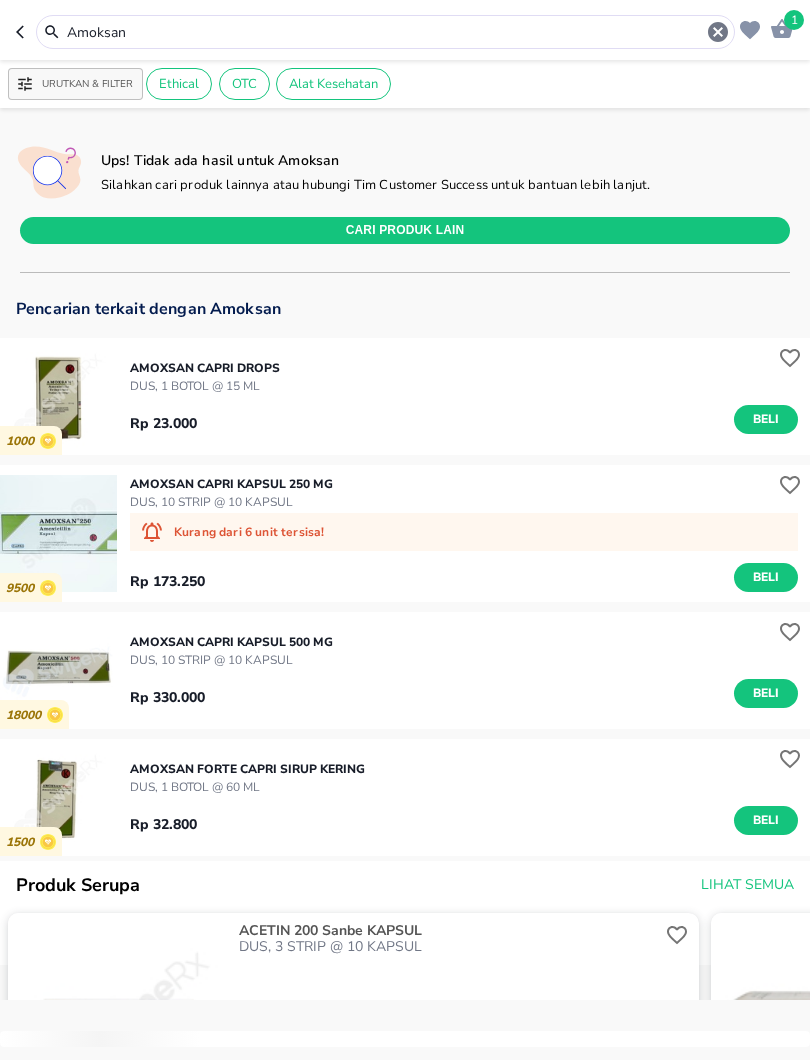 click on "Beli" at bounding box center (766, 419) 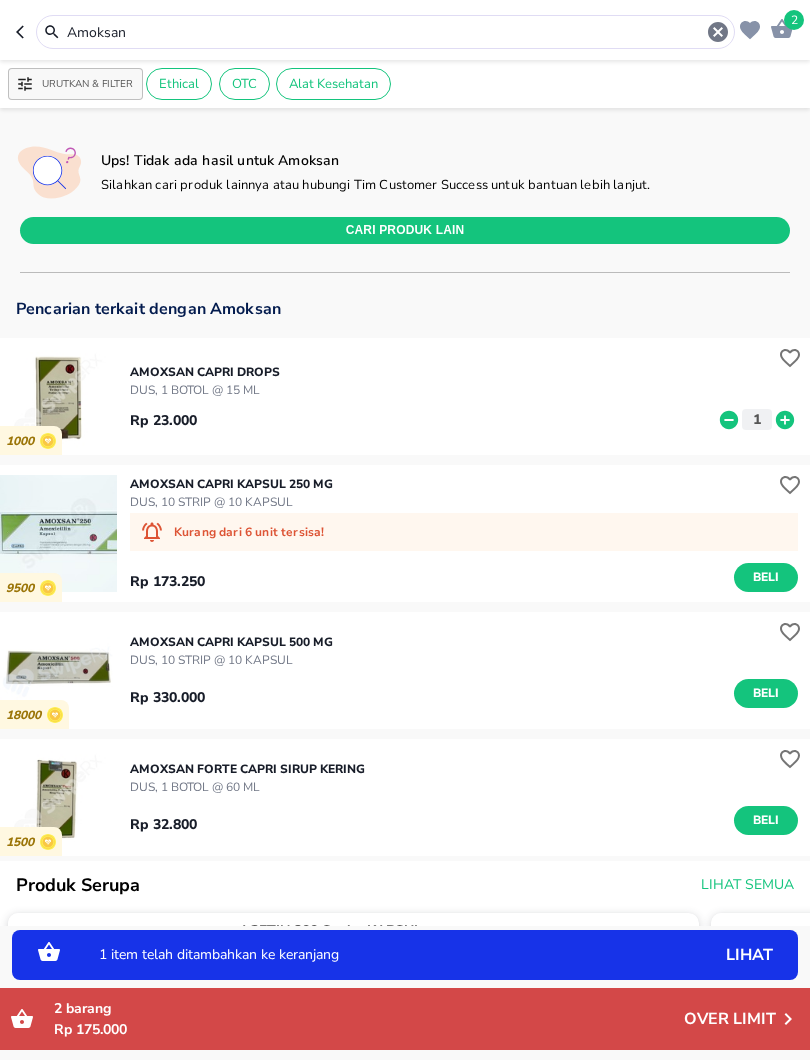click 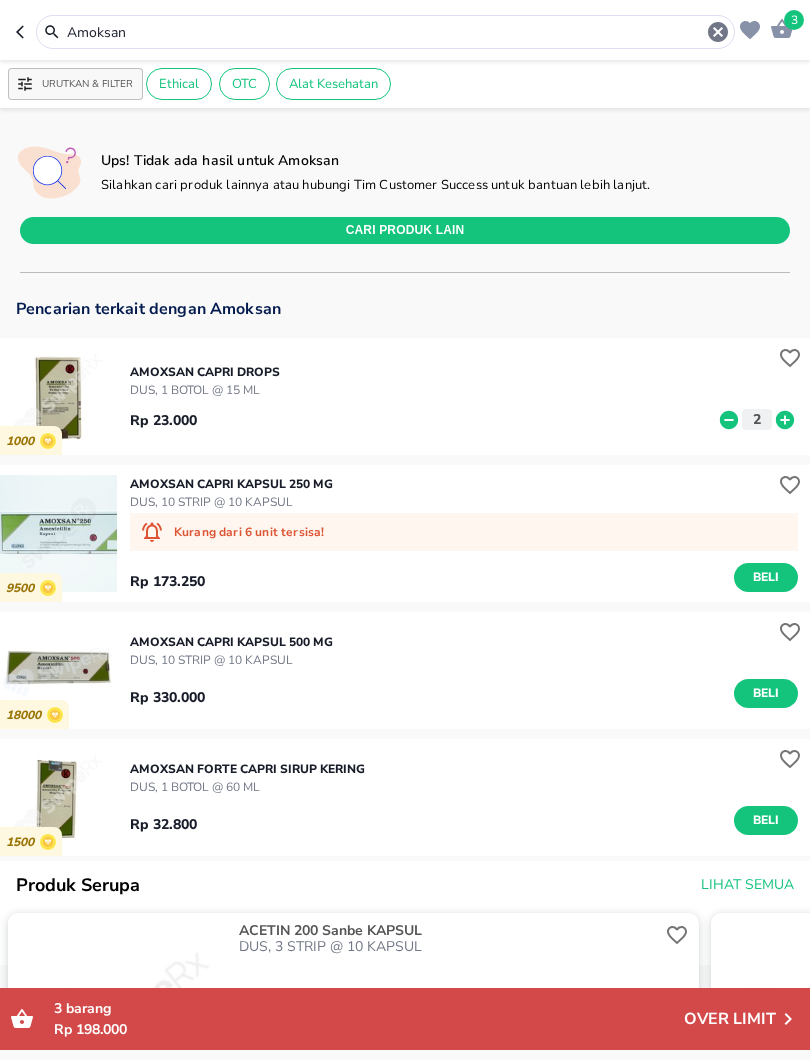 click on "3" at bounding box center [794, 20] 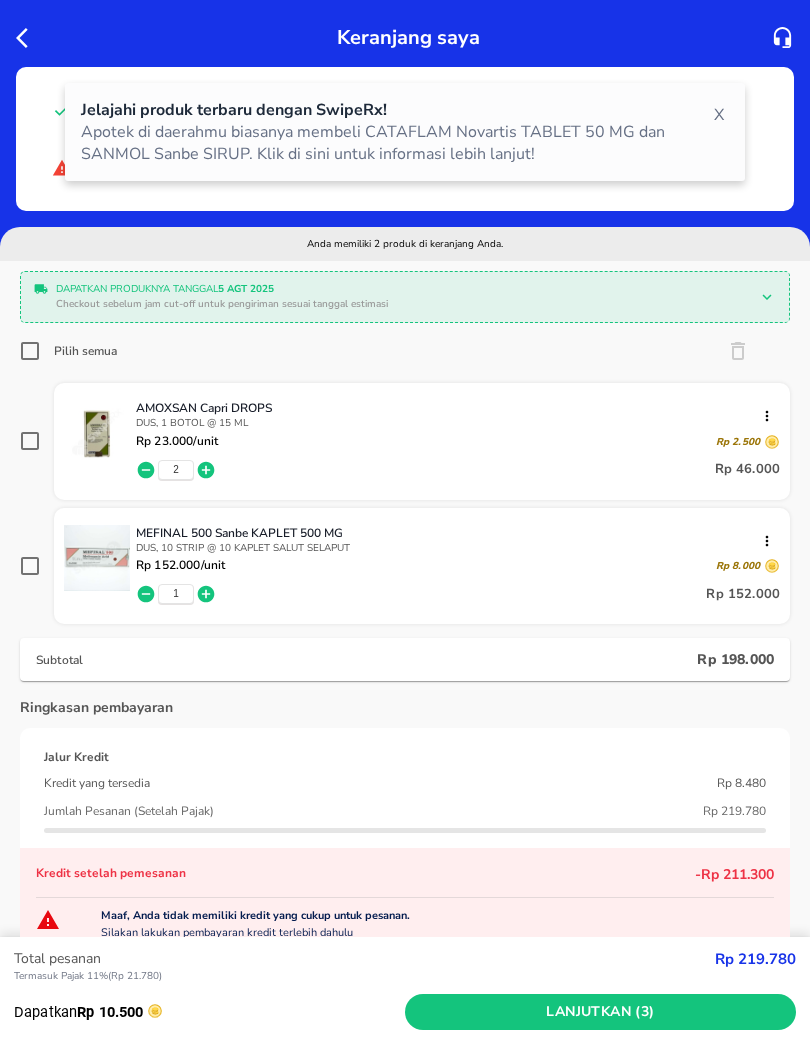 click 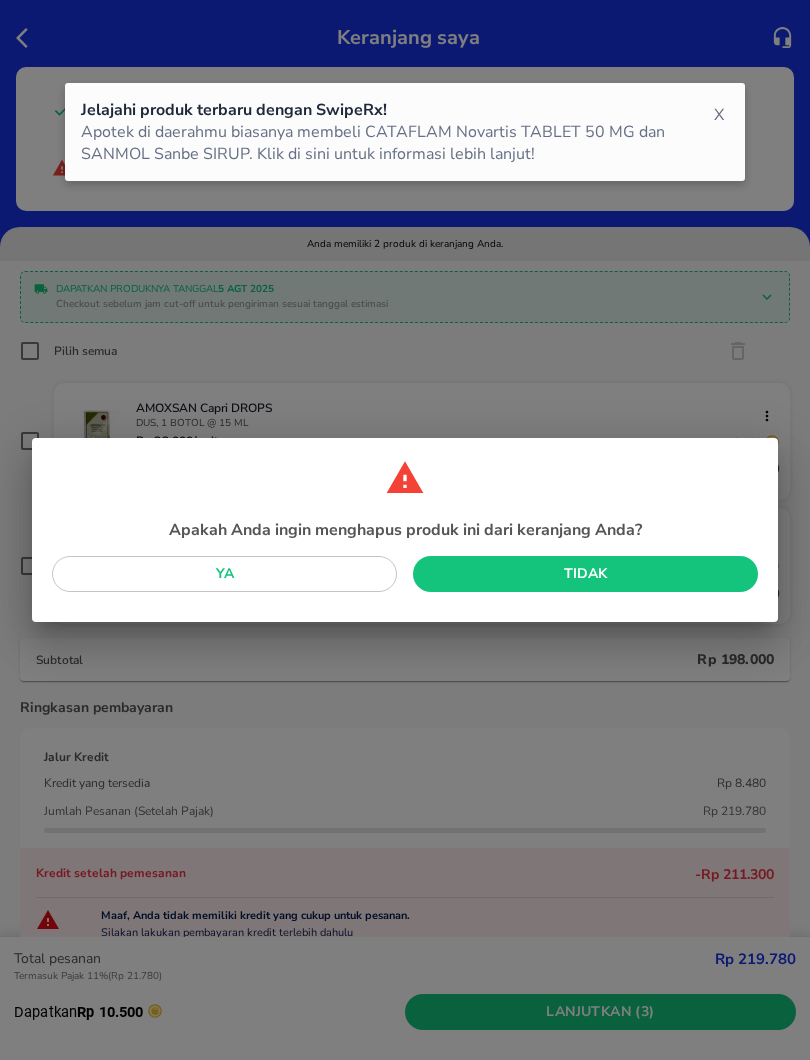 click on "Ya" at bounding box center [224, 574] 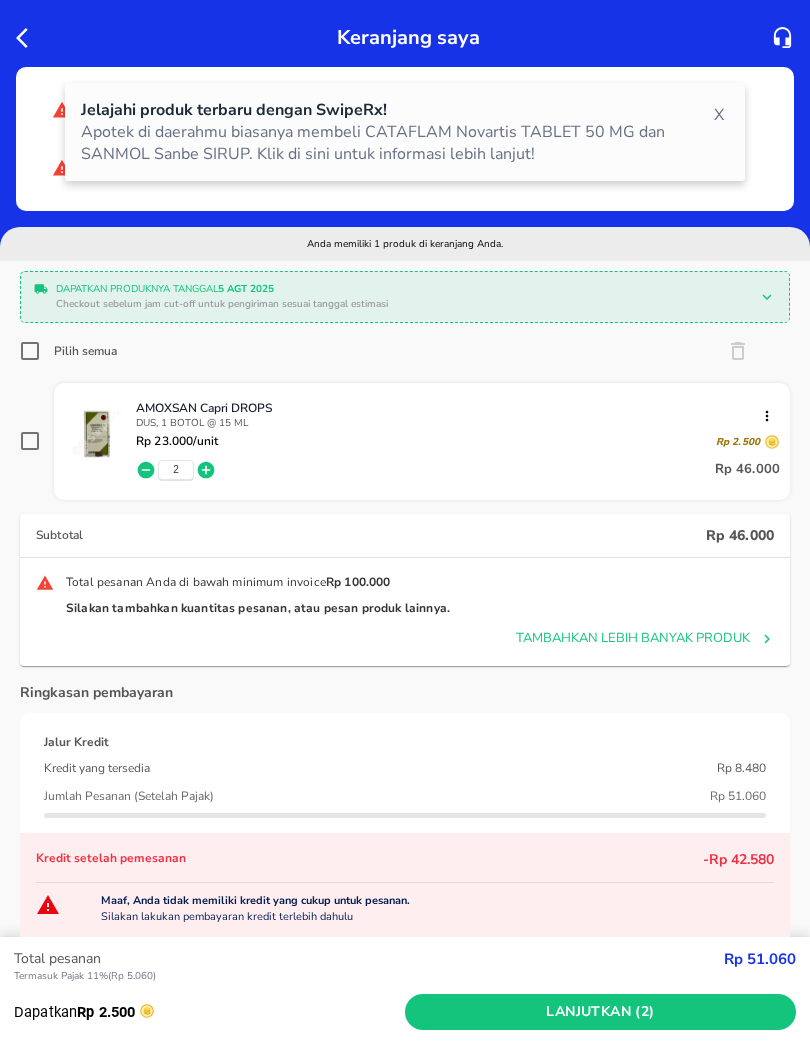 click 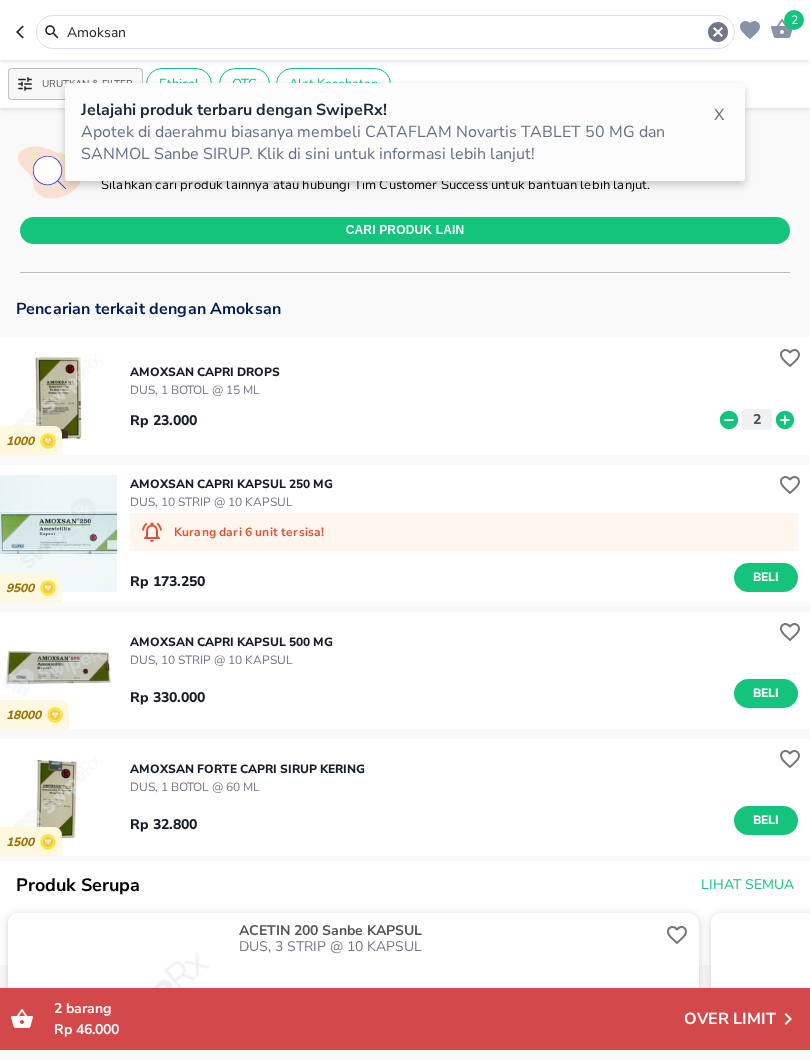 click on "2   barang" at bounding box center (369, 1008) 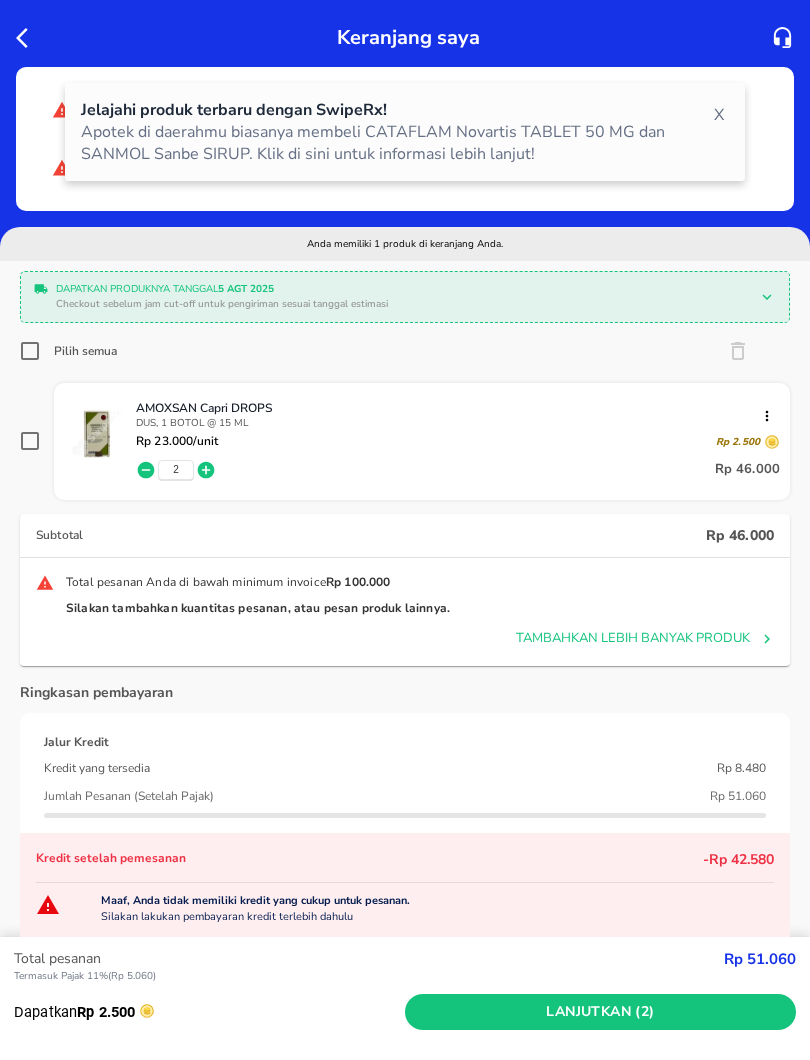 click 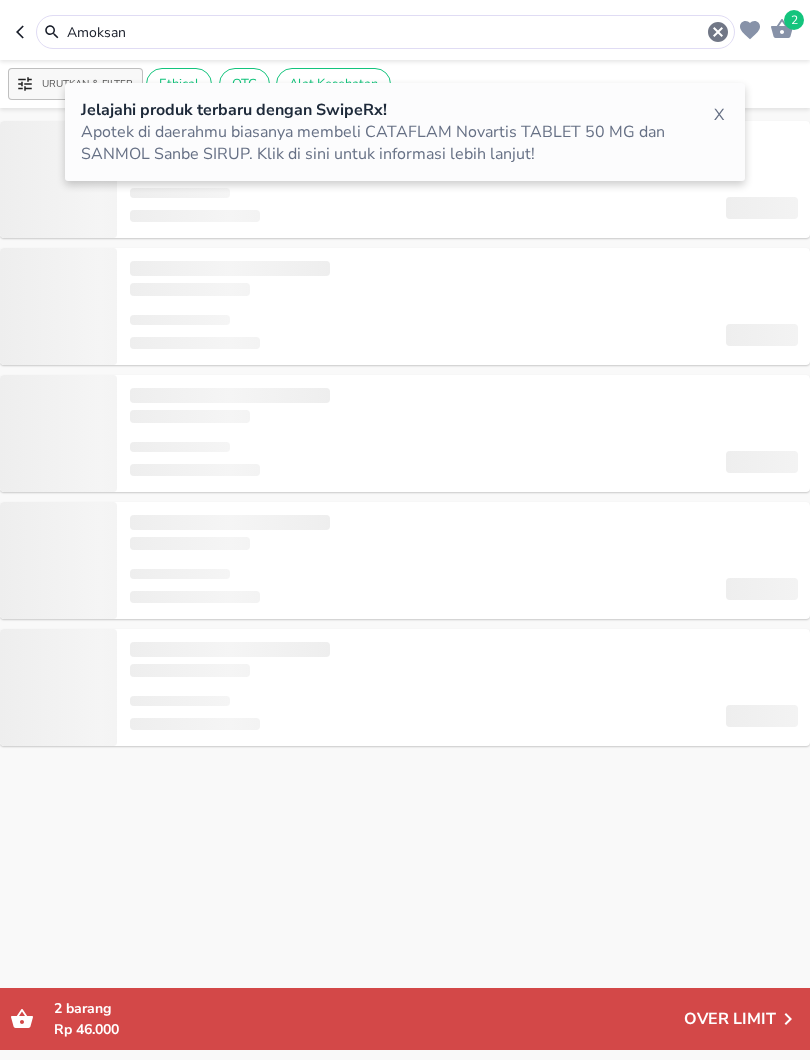 click on "2 Amoksan" at bounding box center (405, 30) 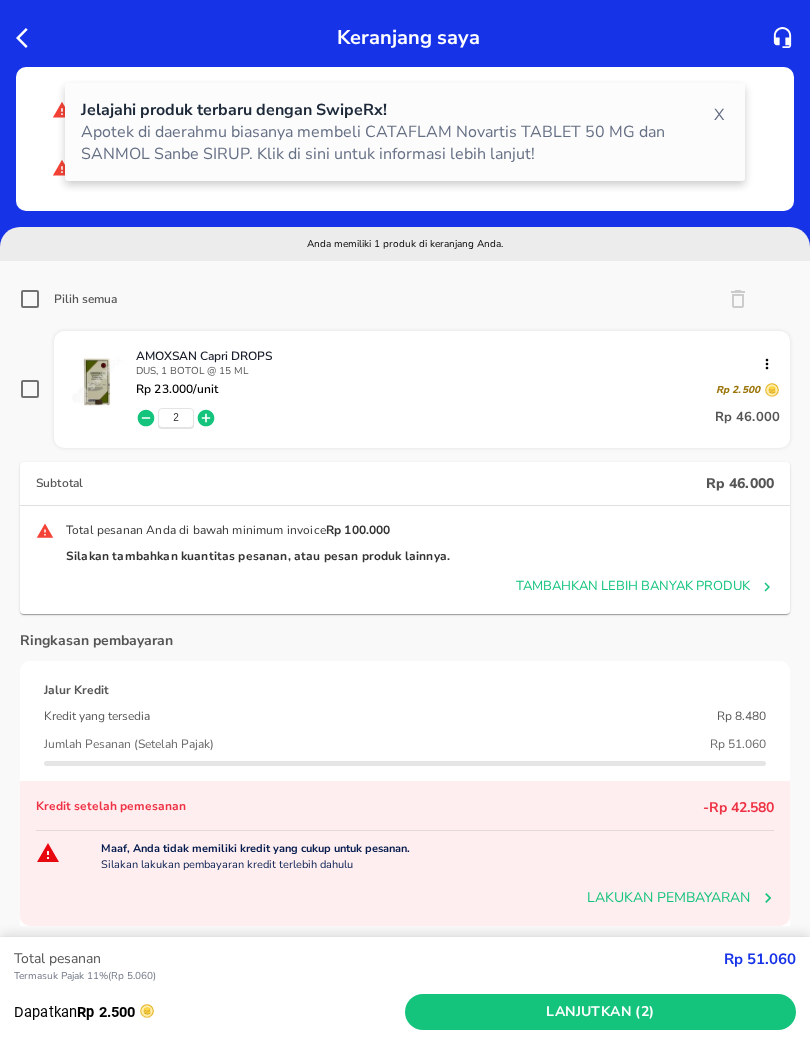 click 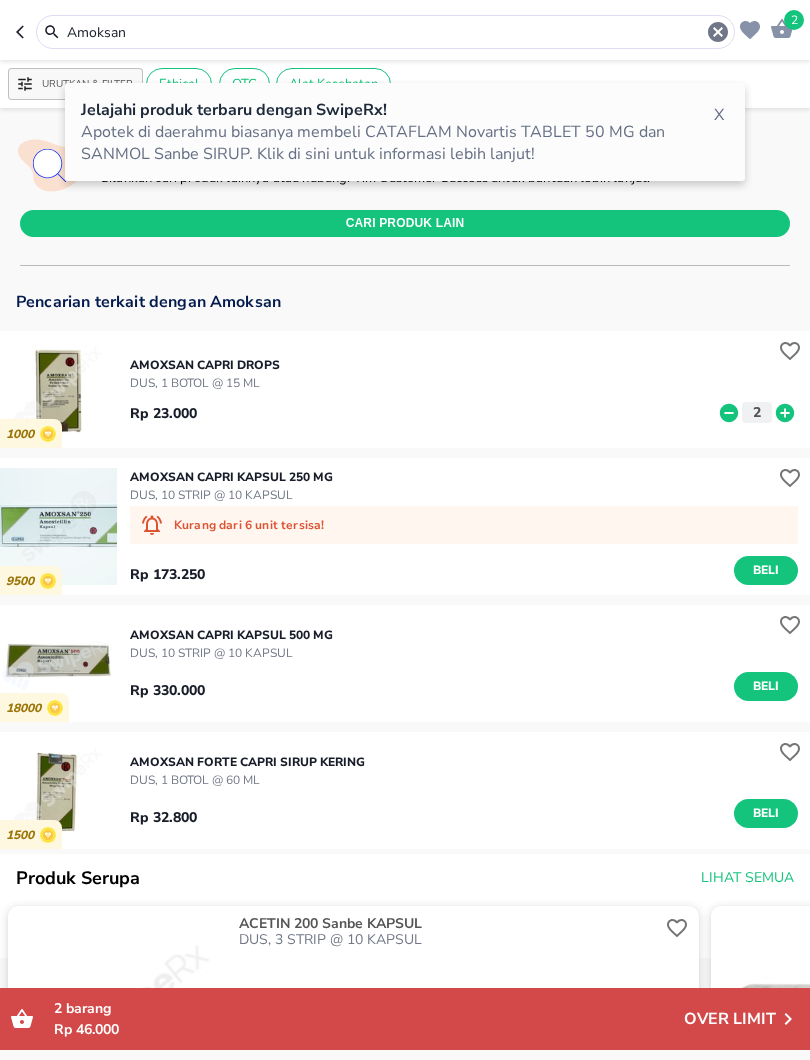 scroll, scrollTop: 6, scrollLeft: 0, axis: vertical 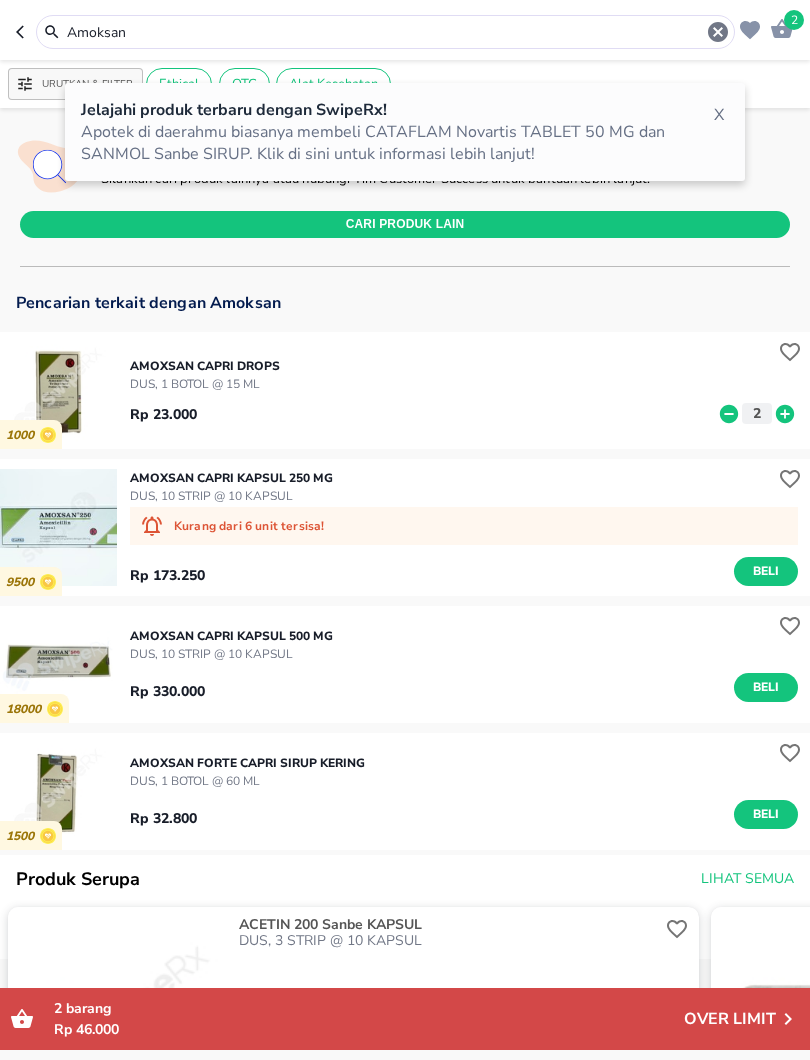 click 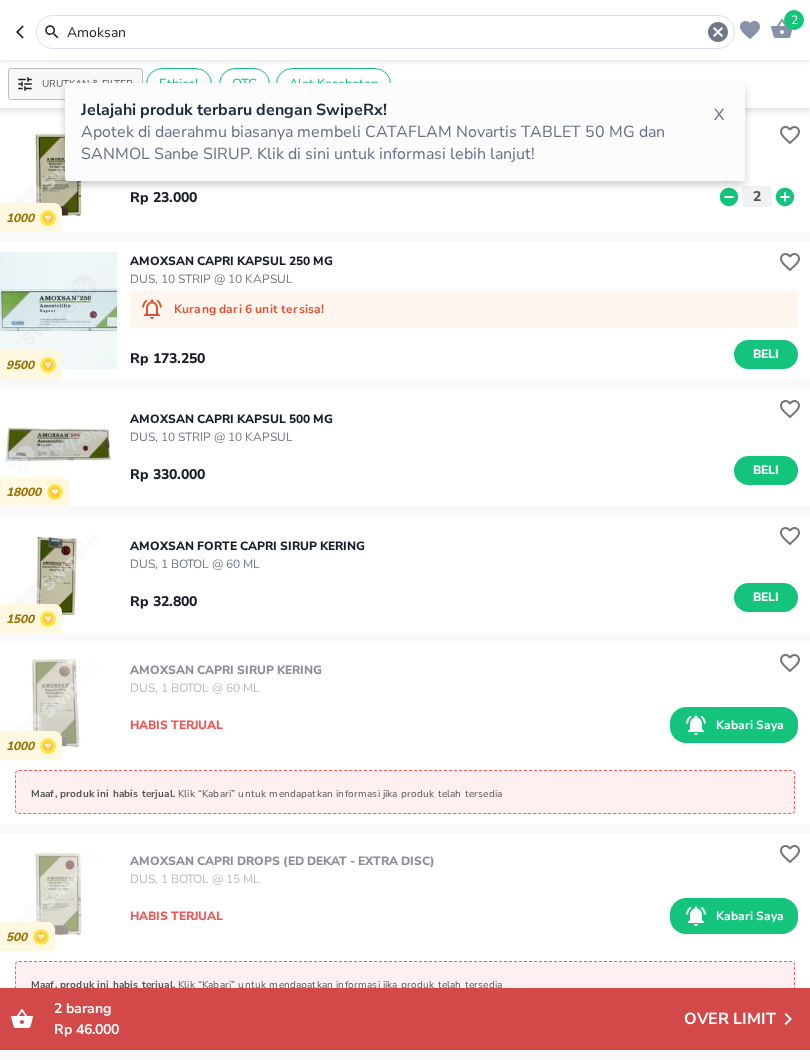 type on "Amok" 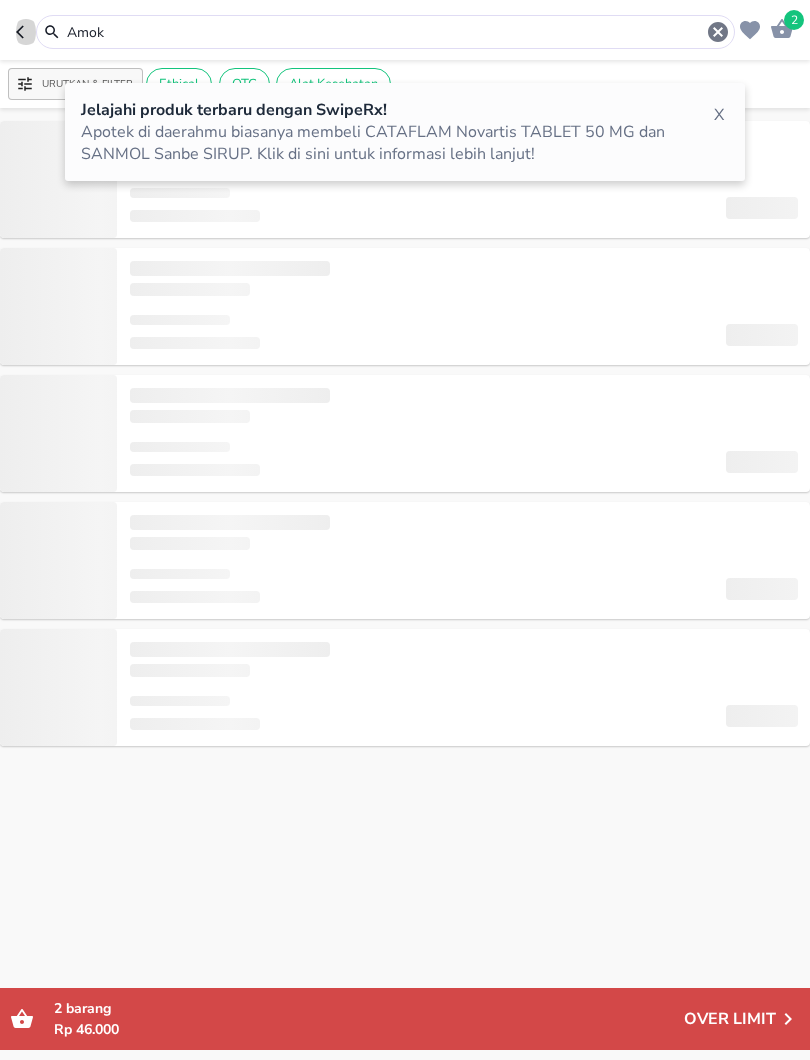 click at bounding box center (26, 32) 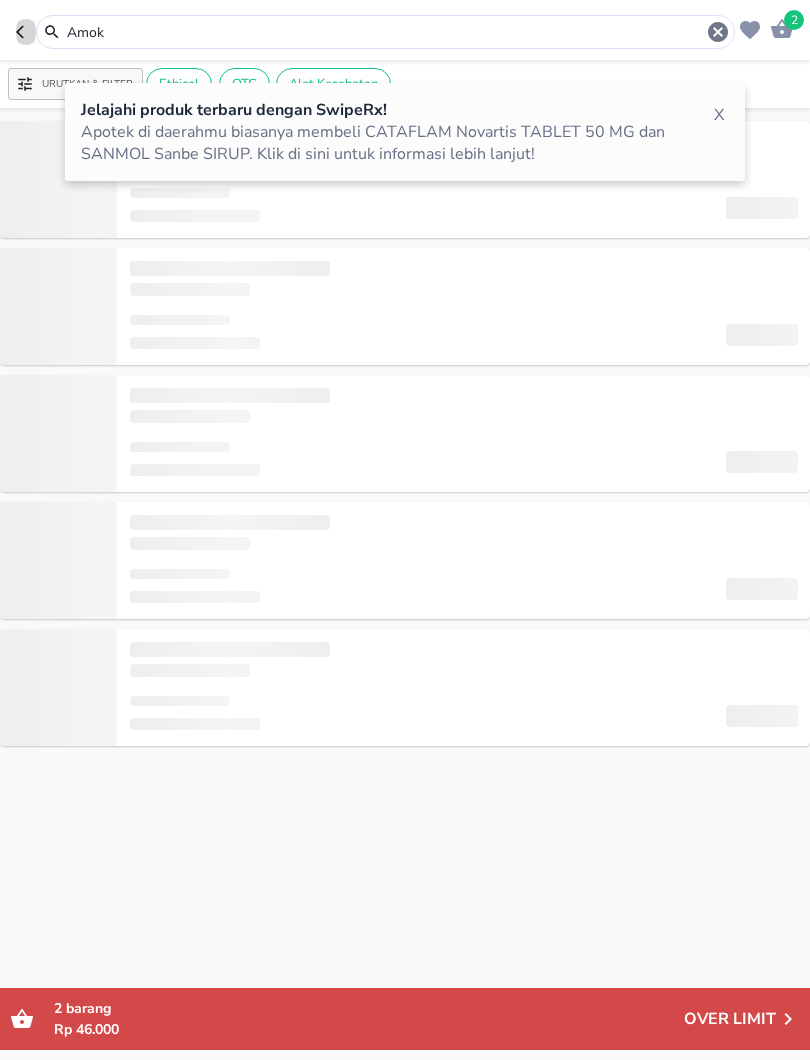 scroll, scrollTop: 0, scrollLeft: 0, axis: both 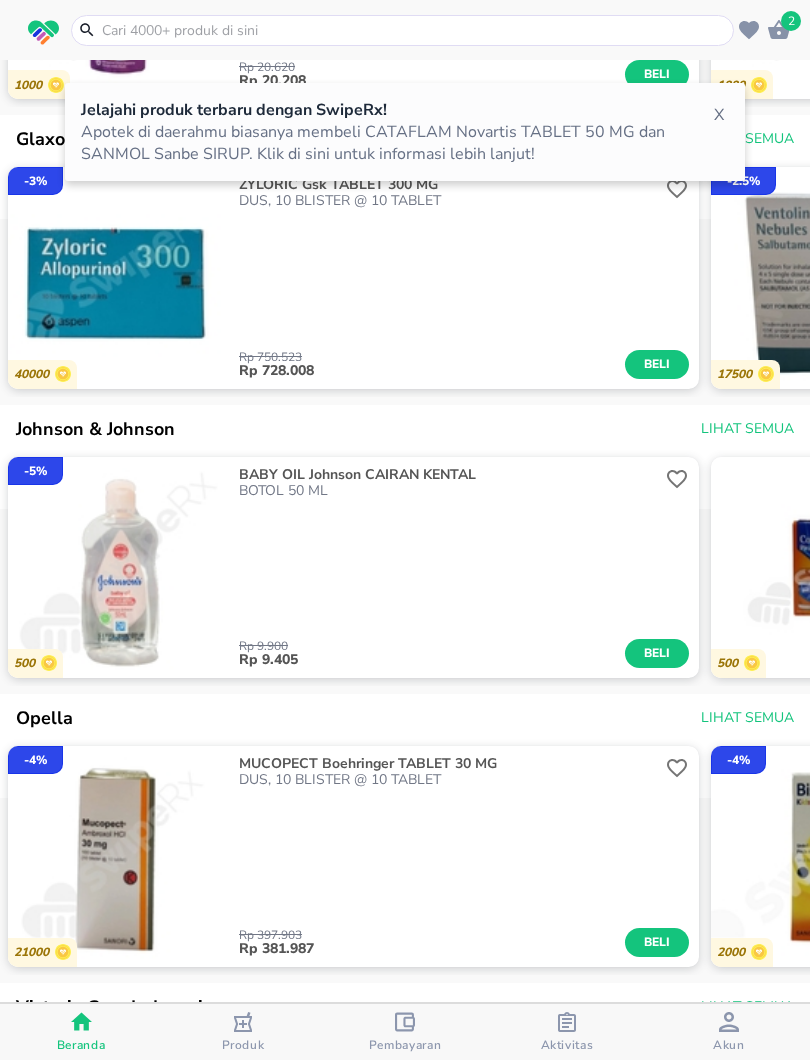 click at bounding box center [414, 30] 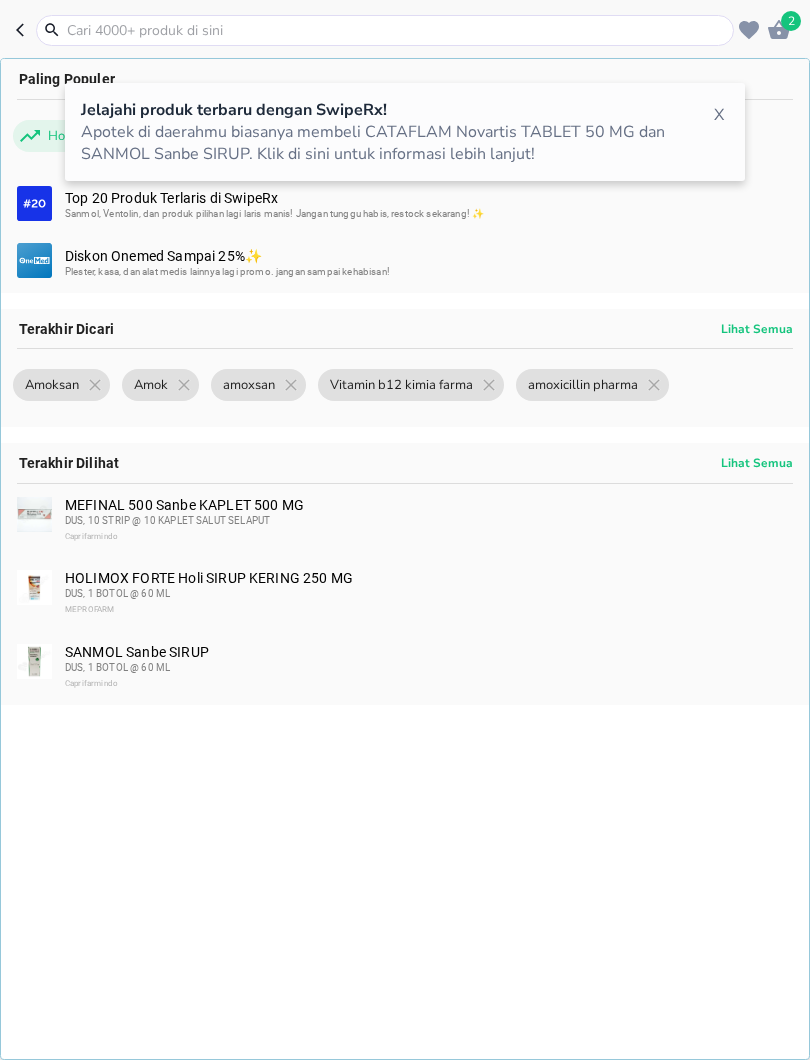 click at bounding box center [397, 30] 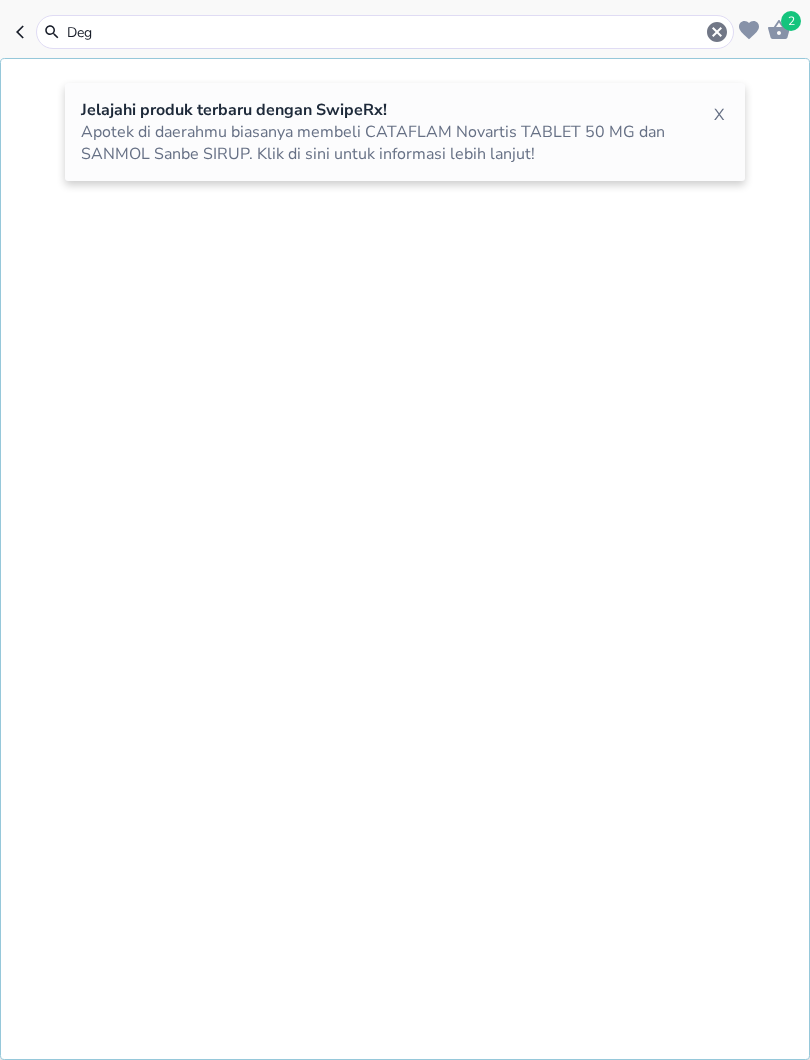 scroll, scrollTop: 318, scrollLeft: 0, axis: vertical 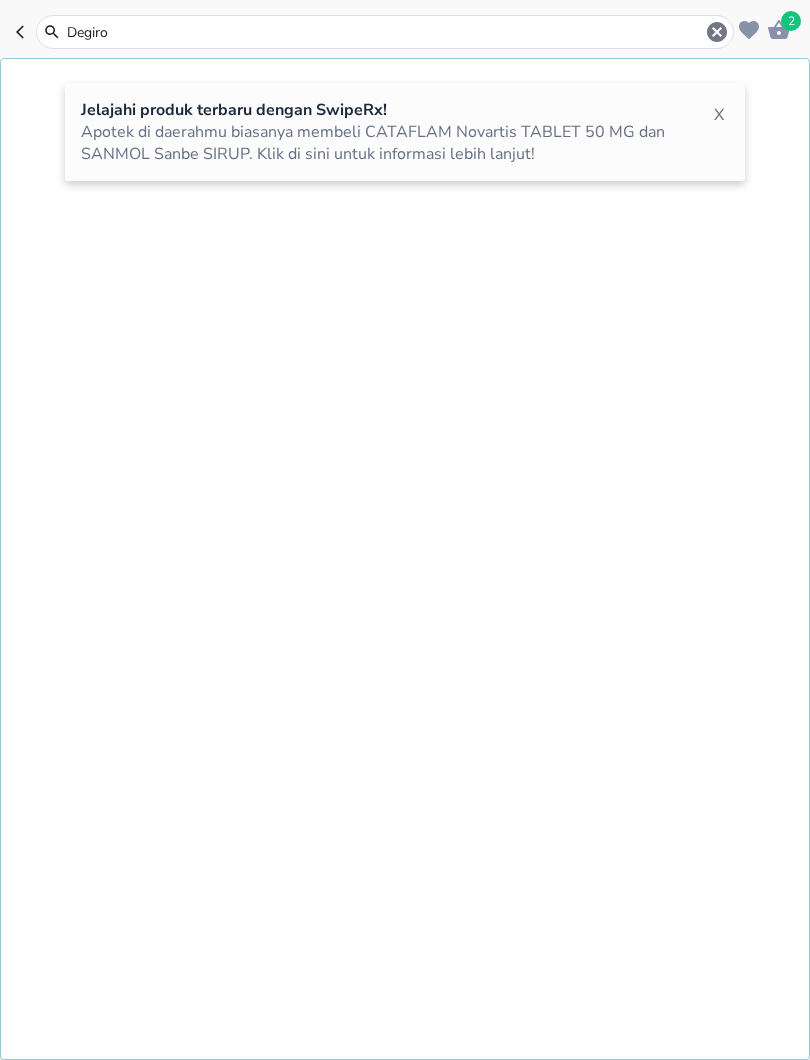 type on "Degirol" 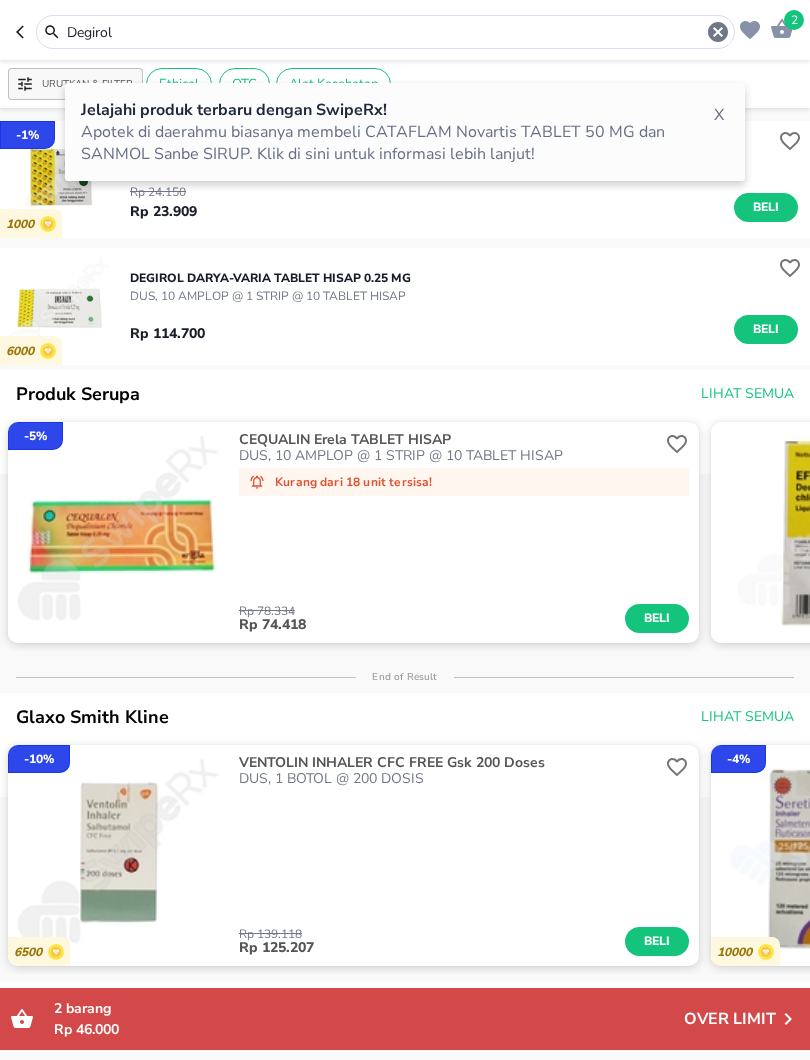 scroll, scrollTop: -1, scrollLeft: 0, axis: vertical 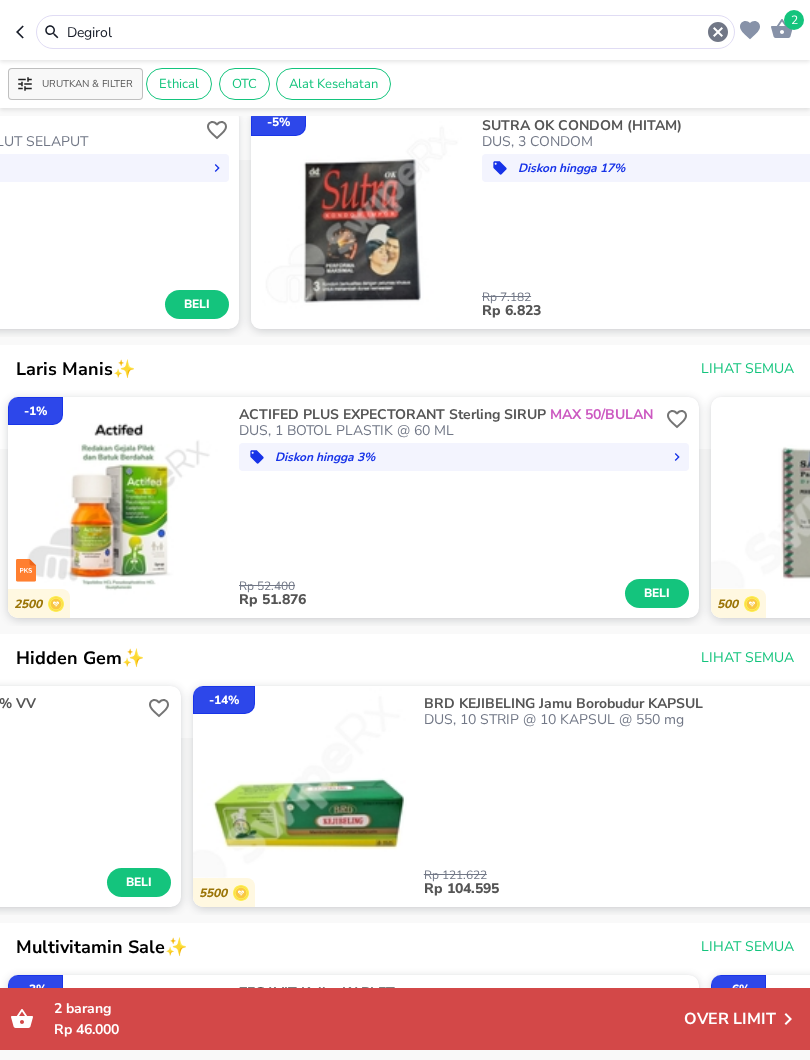 click 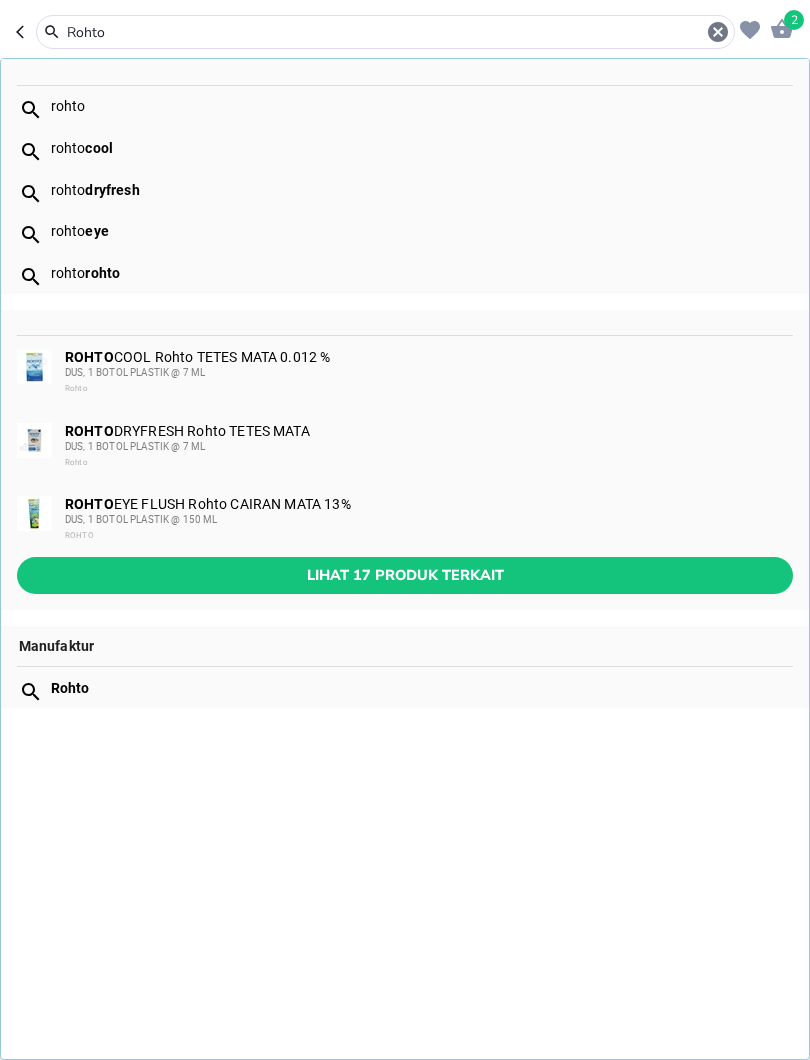 click on "rohto  cool" at bounding box center (421, 148) 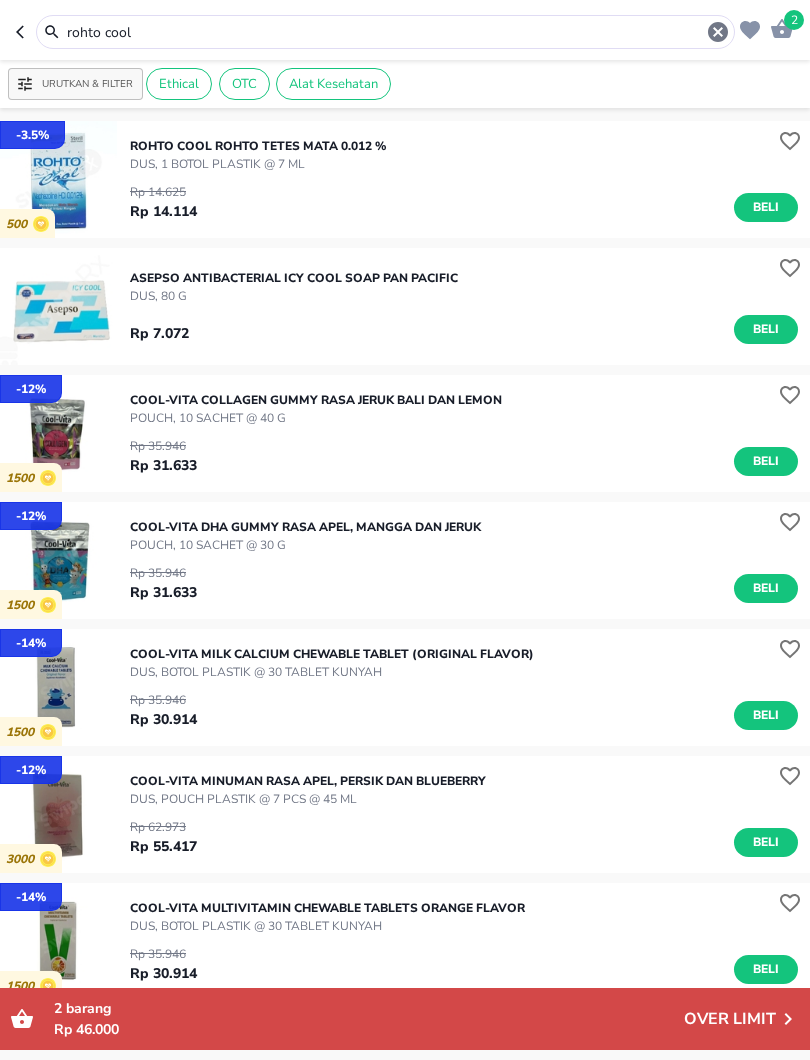 scroll, scrollTop: 0, scrollLeft: 0, axis: both 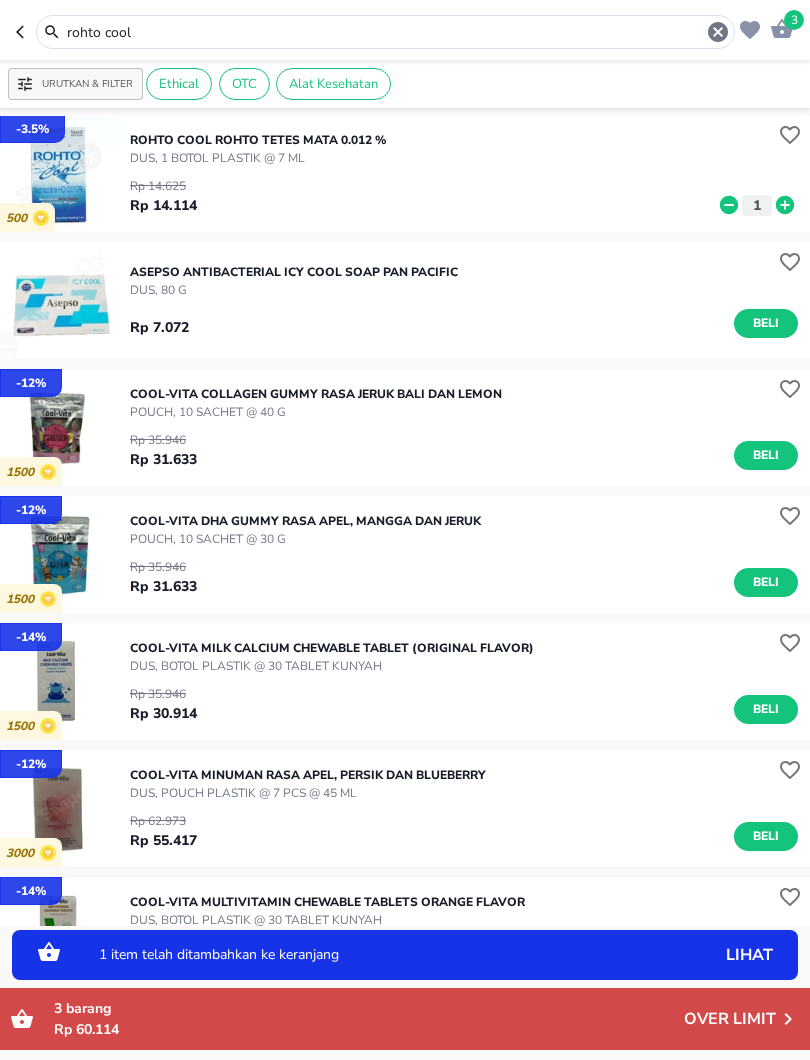 click on "rohto cool" at bounding box center [385, 32] 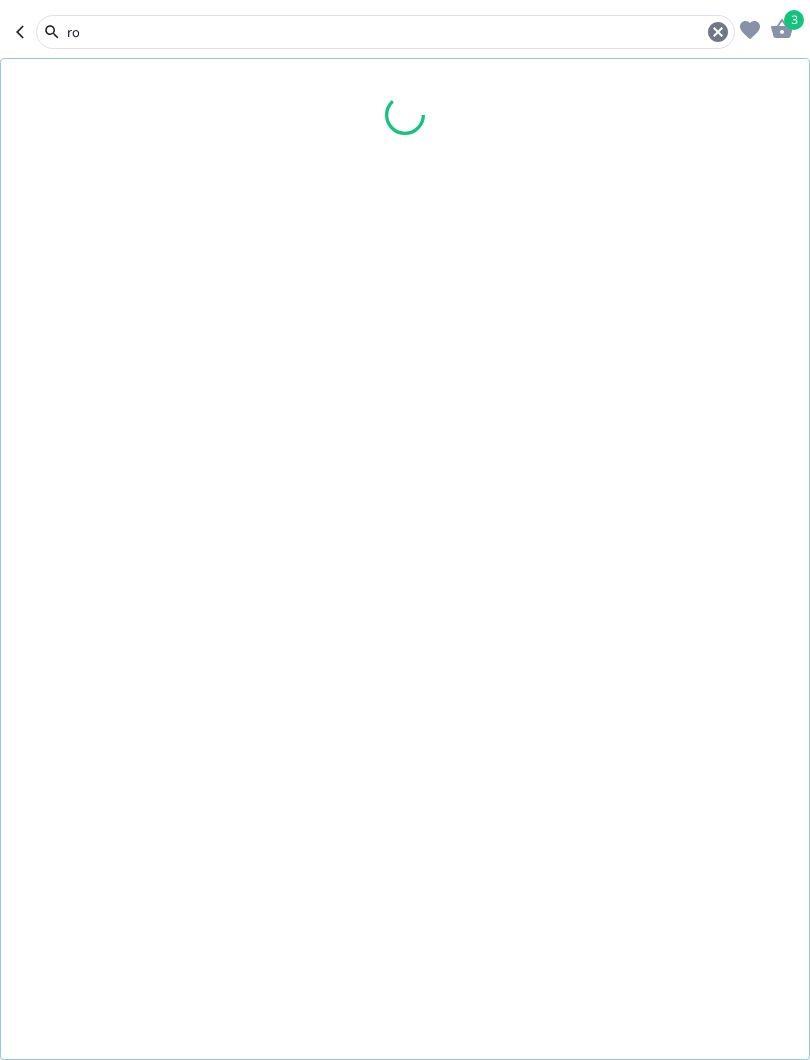 type on "r" 